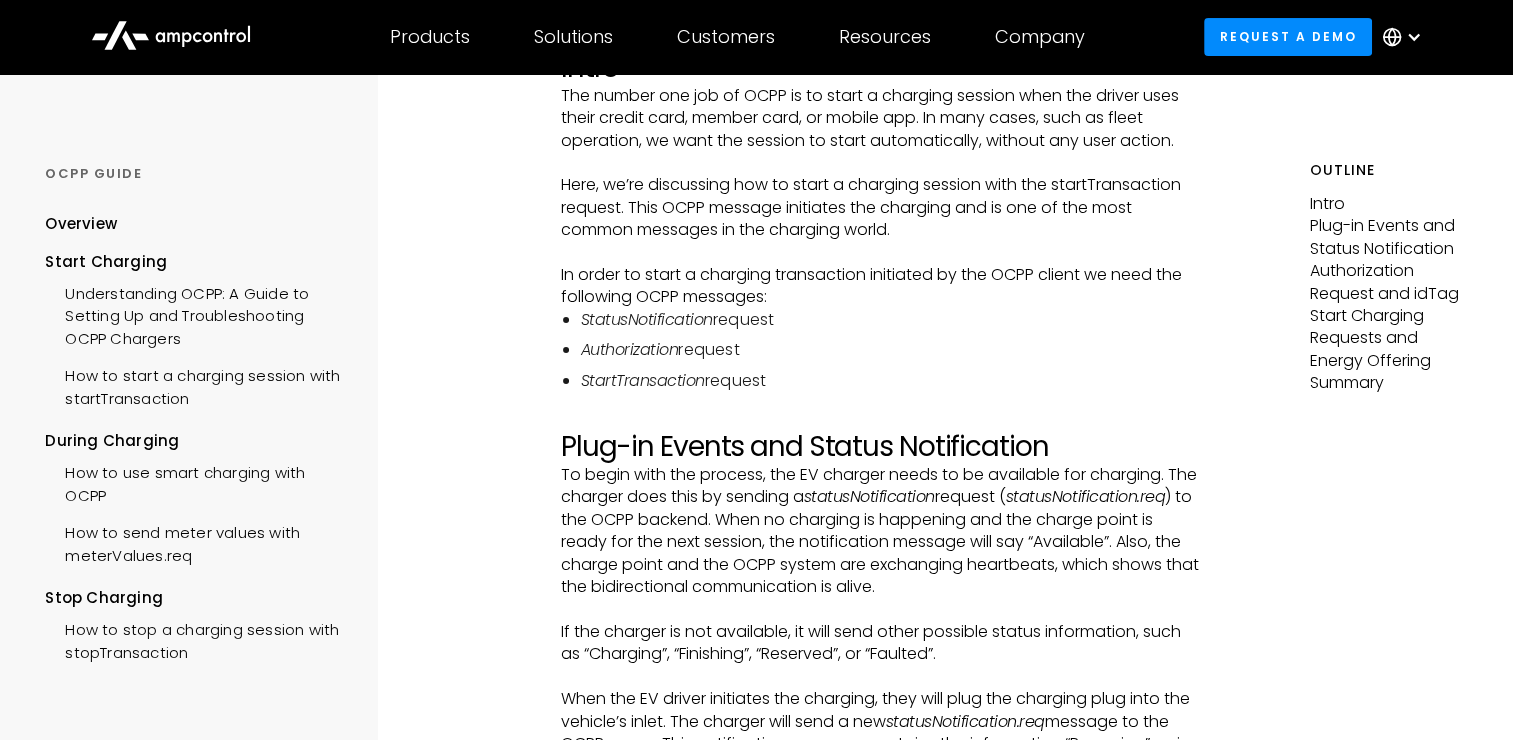 scroll, scrollTop: 100, scrollLeft: 0, axis: vertical 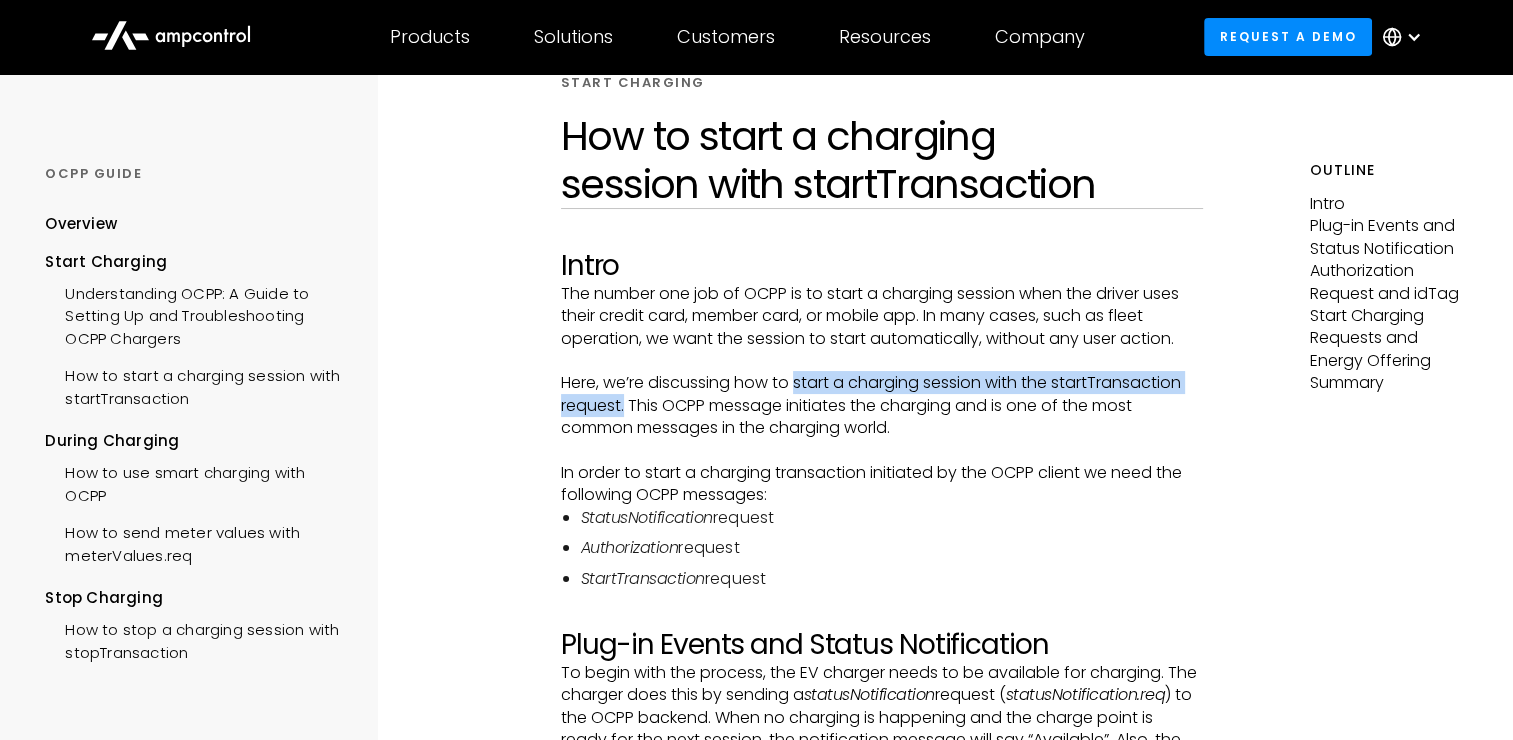 drag, startPoint x: 795, startPoint y: 379, endPoint x: 624, endPoint y: 411, distance: 173.96838 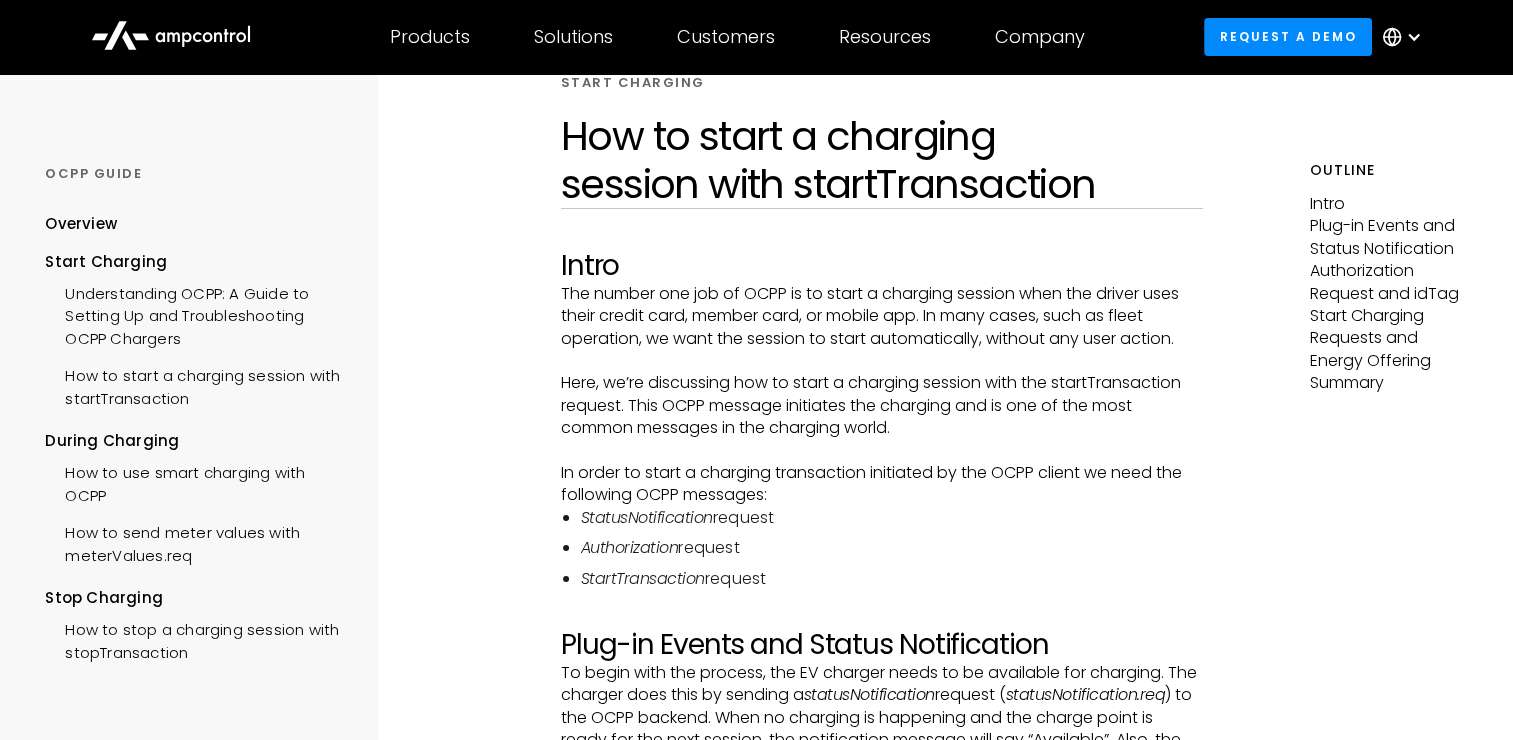 drag, startPoint x: 624, startPoint y: 411, endPoint x: 692, endPoint y: 431, distance: 70.88018 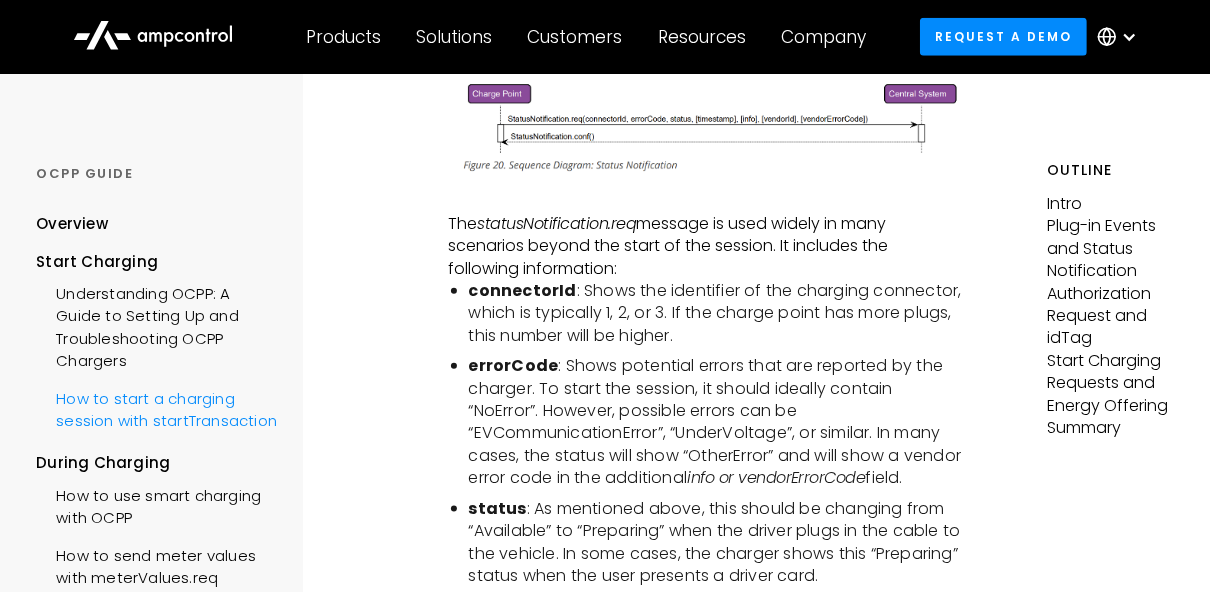 scroll, scrollTop: 1360, scrollLeft: 0, axis: vertical 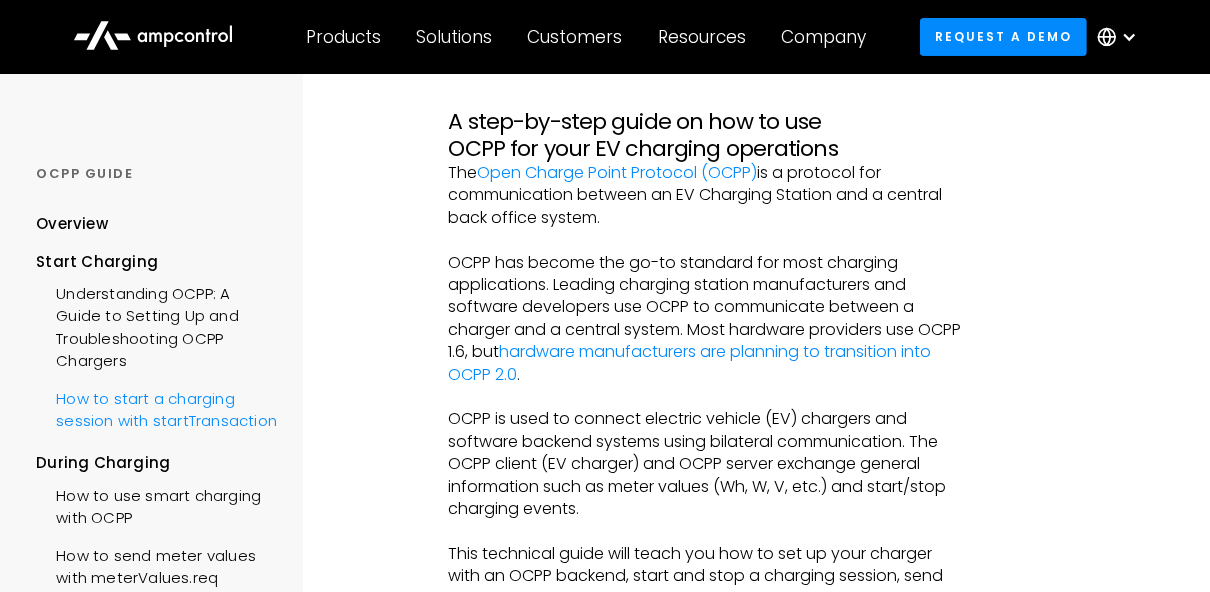click on "How to start a charging session with startTransaction" at bounding box center (157, 408) 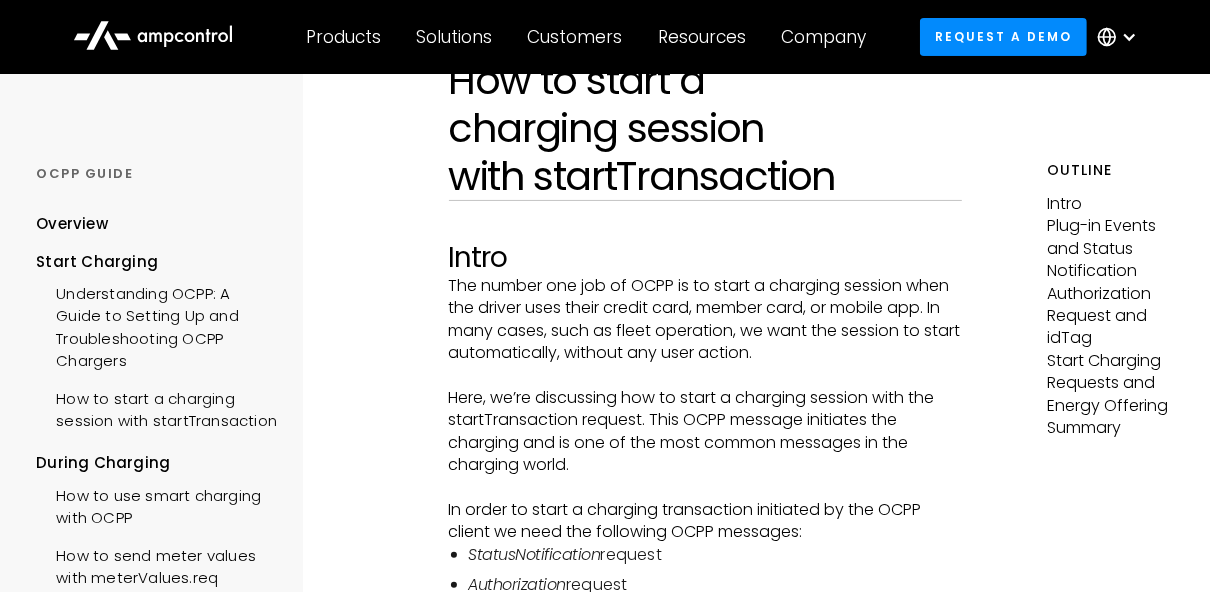 scroll, scrollTop: 400, scrollLeft: 0, axis: vertical 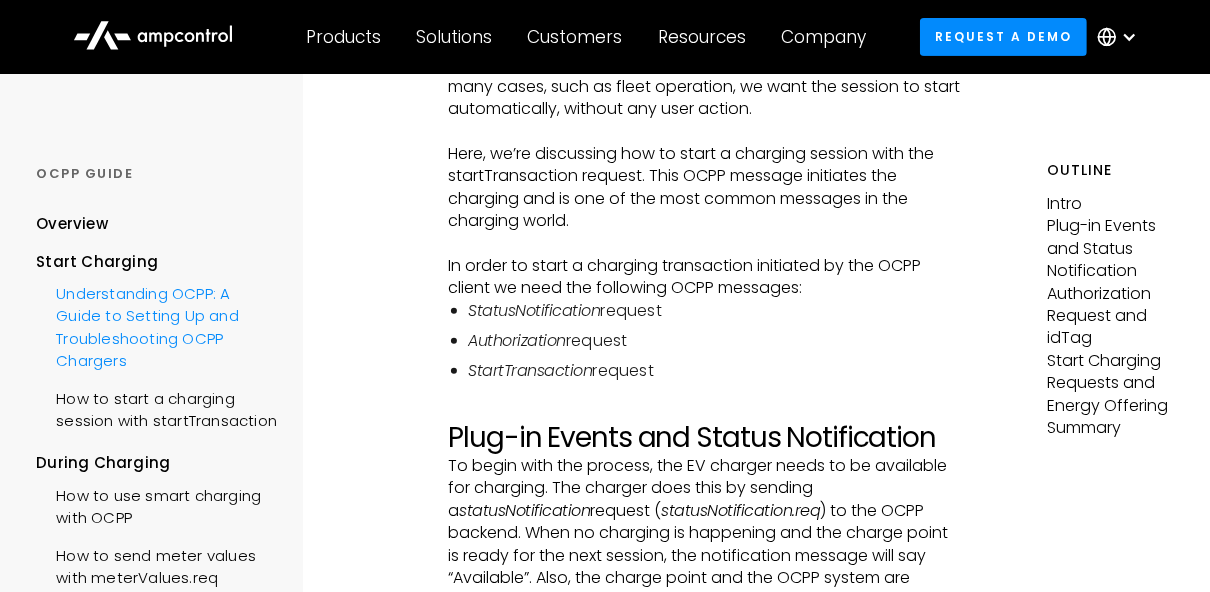 click on "Understanding OCPP: A Guide to Setting Up and Troubleshooting OCPP Chargers" at bounding box center (157, 325) 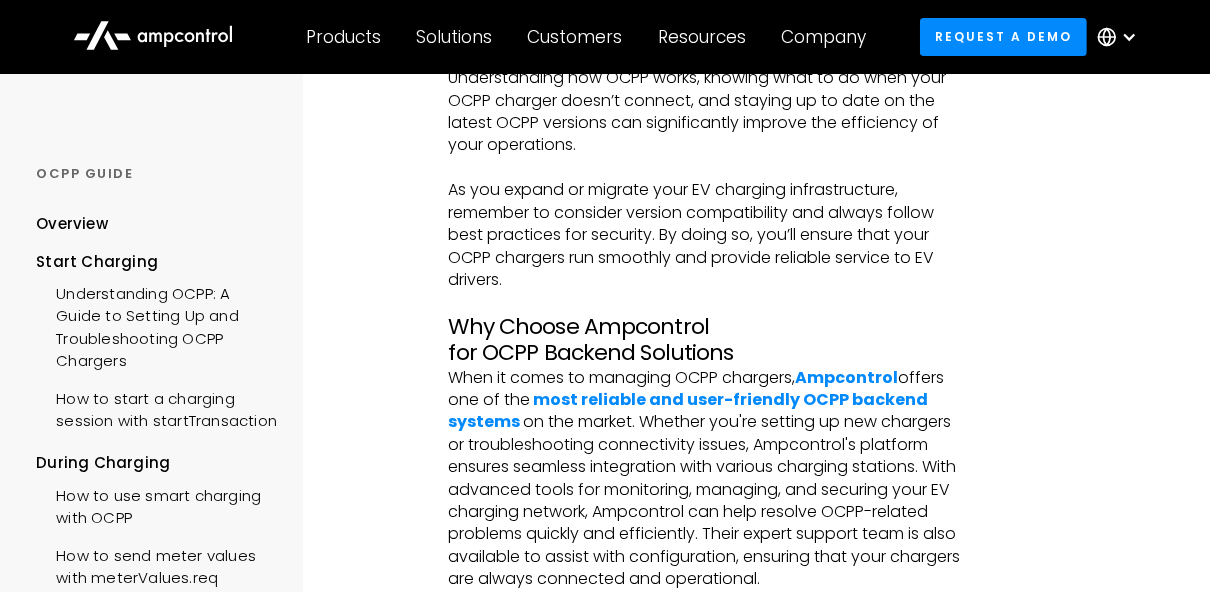 scroll, scrollTop: 5040, scrollLeft: 0, axis: vertical 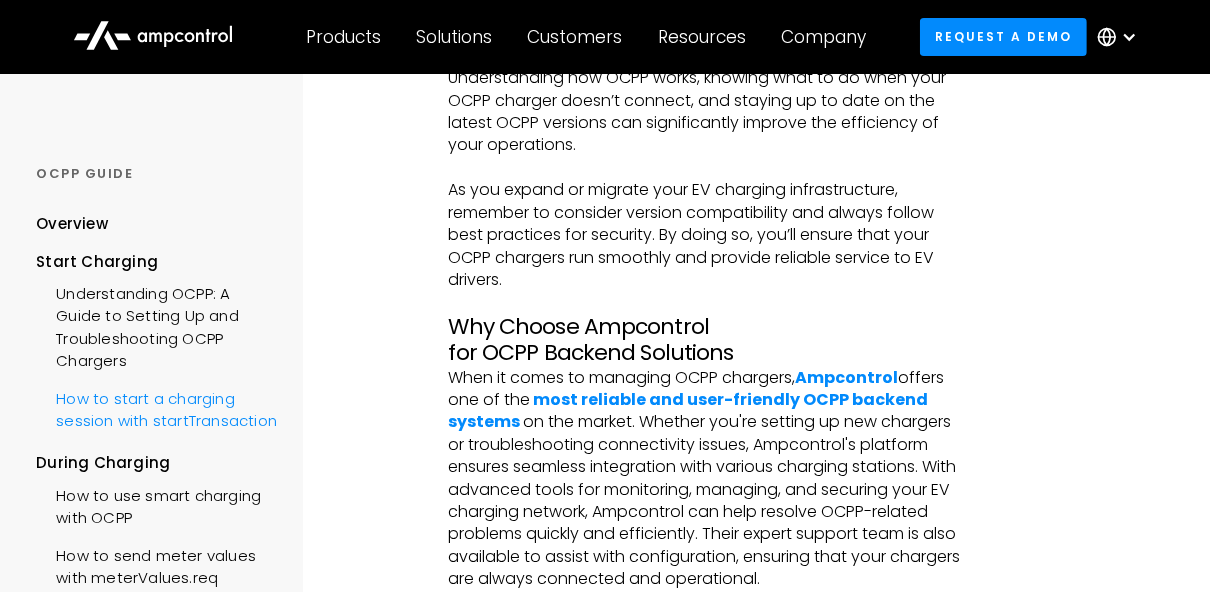 click on "How to start a charging session with startTransaction" at bounding box center (157, 408) 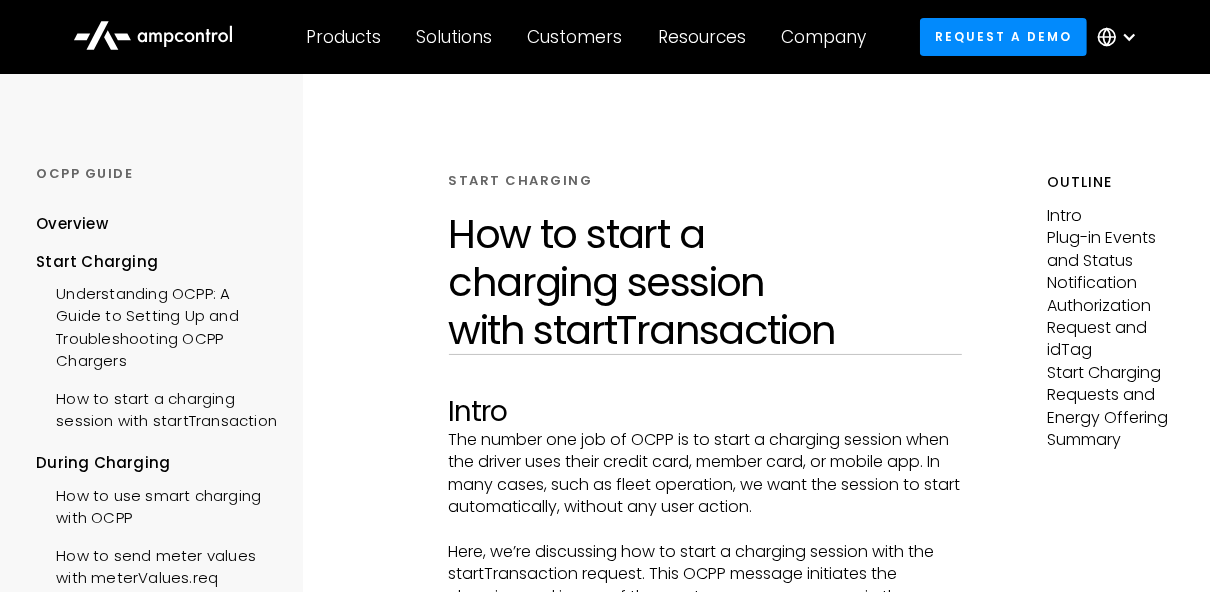 scroll, scrollTop: 0, scrollLeft: 0, axis: both 